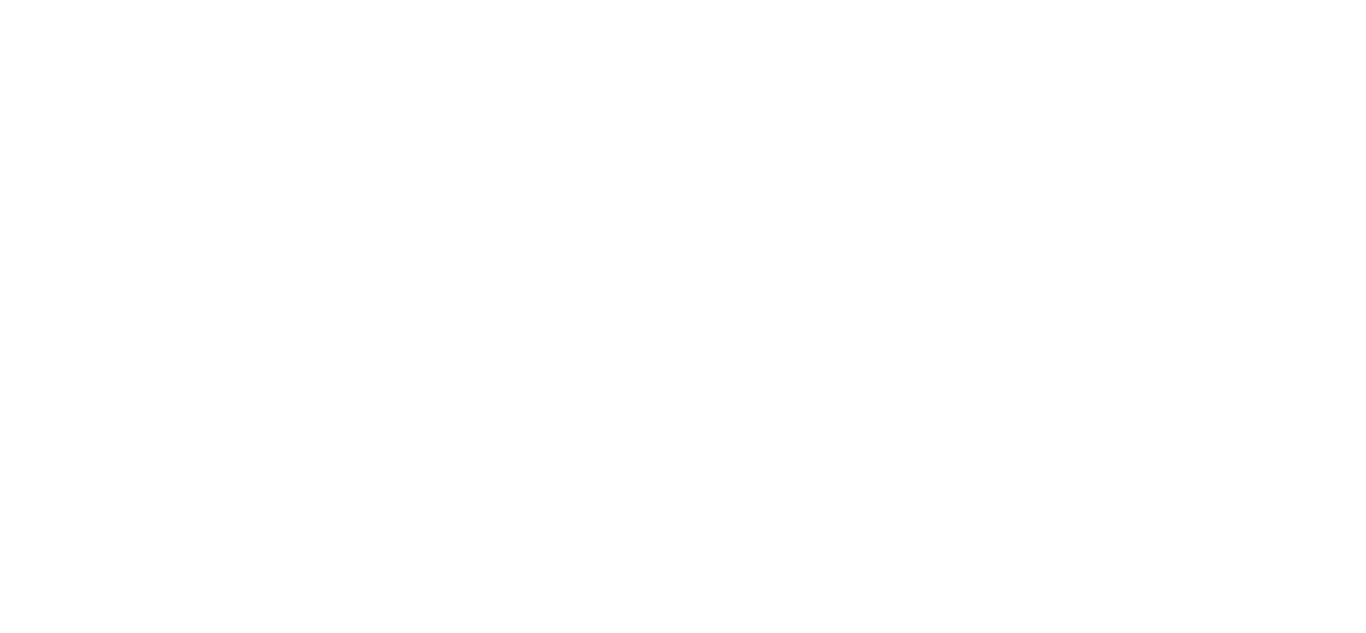 scroll, scrollTop: 0, scrollLeft: 0, axis: both 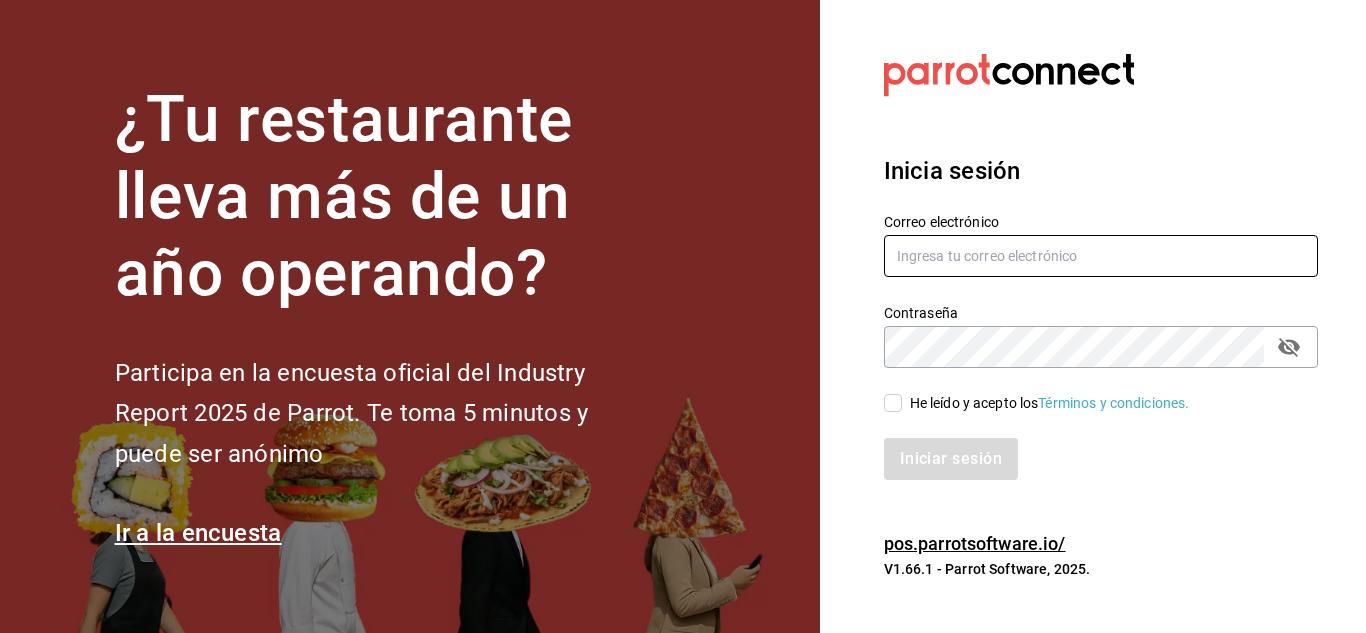 type on "mochomos.arcos@grupocosteno.com" 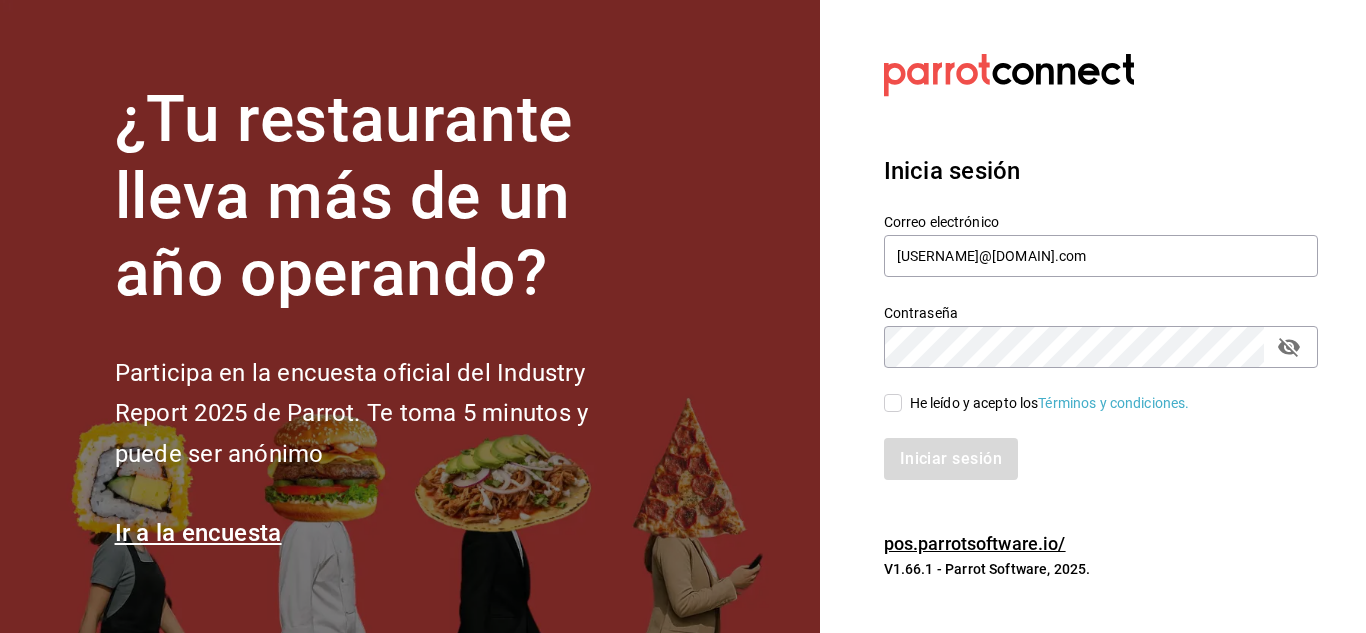 click on "He leído y acepto los  Términos y condiciones." at bounding box center [893, 403] 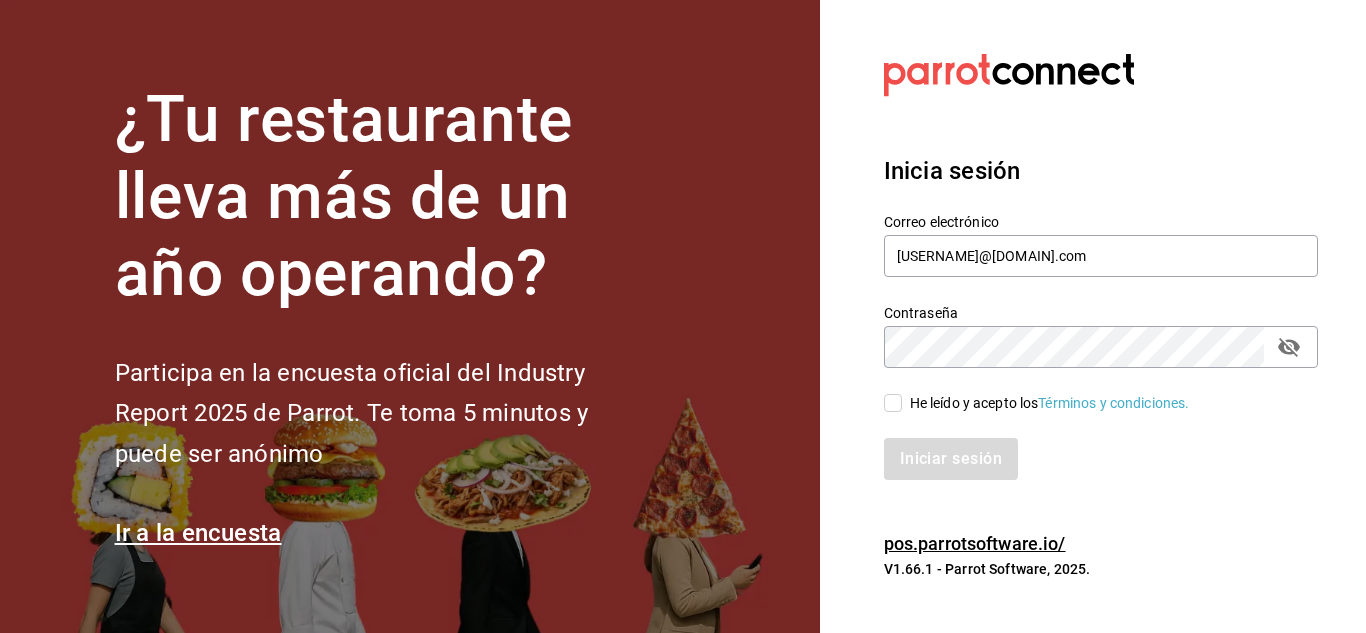 checkbox on "true" 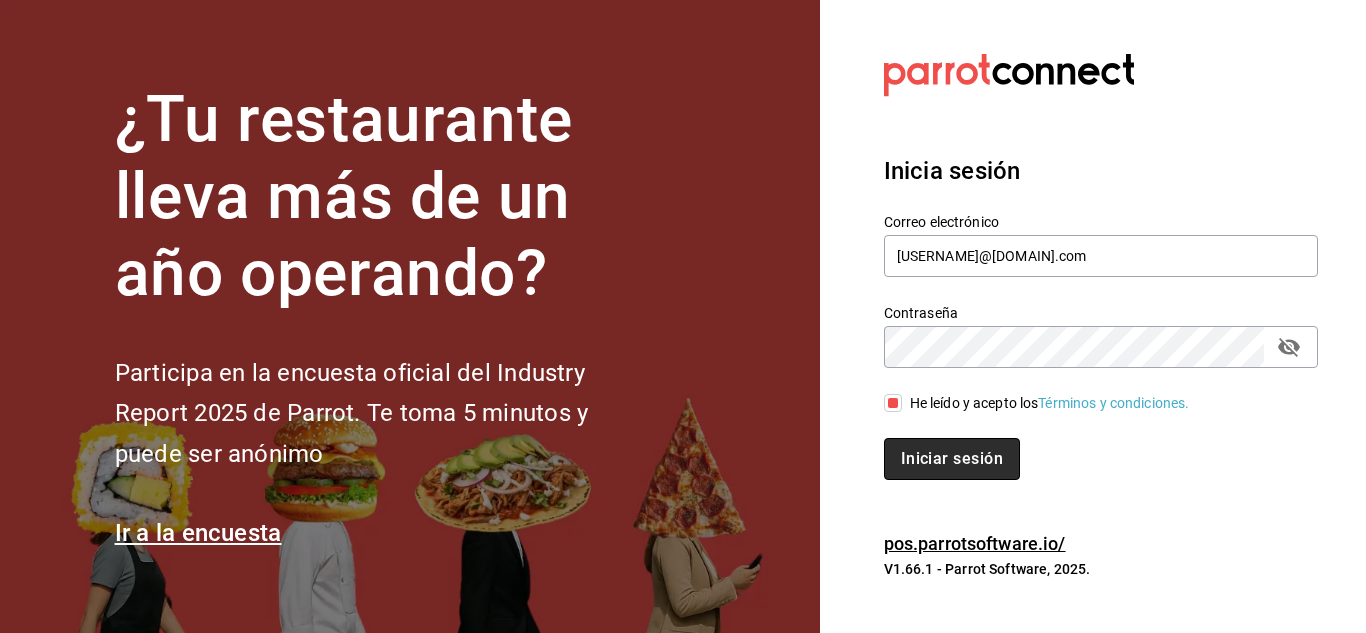click on "Iniciar sesión" at bounding box center [952, 459] 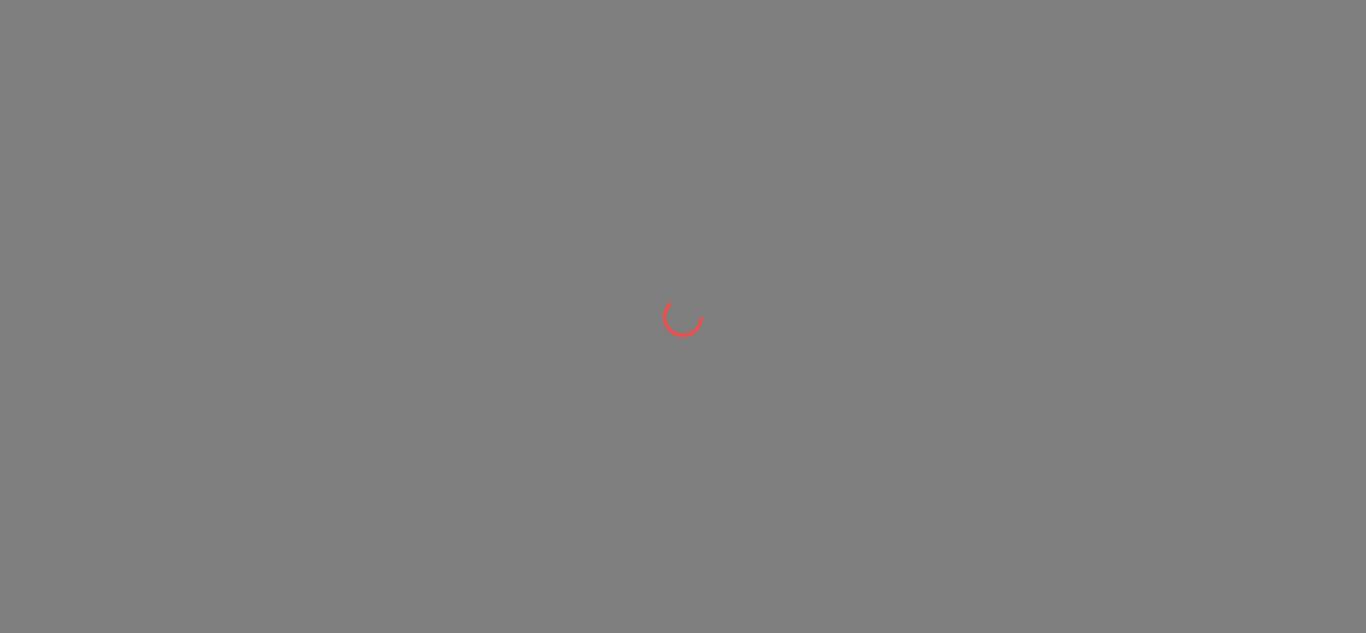 scroll, scrollTop: 0, scrollLeft: 0, axis: both 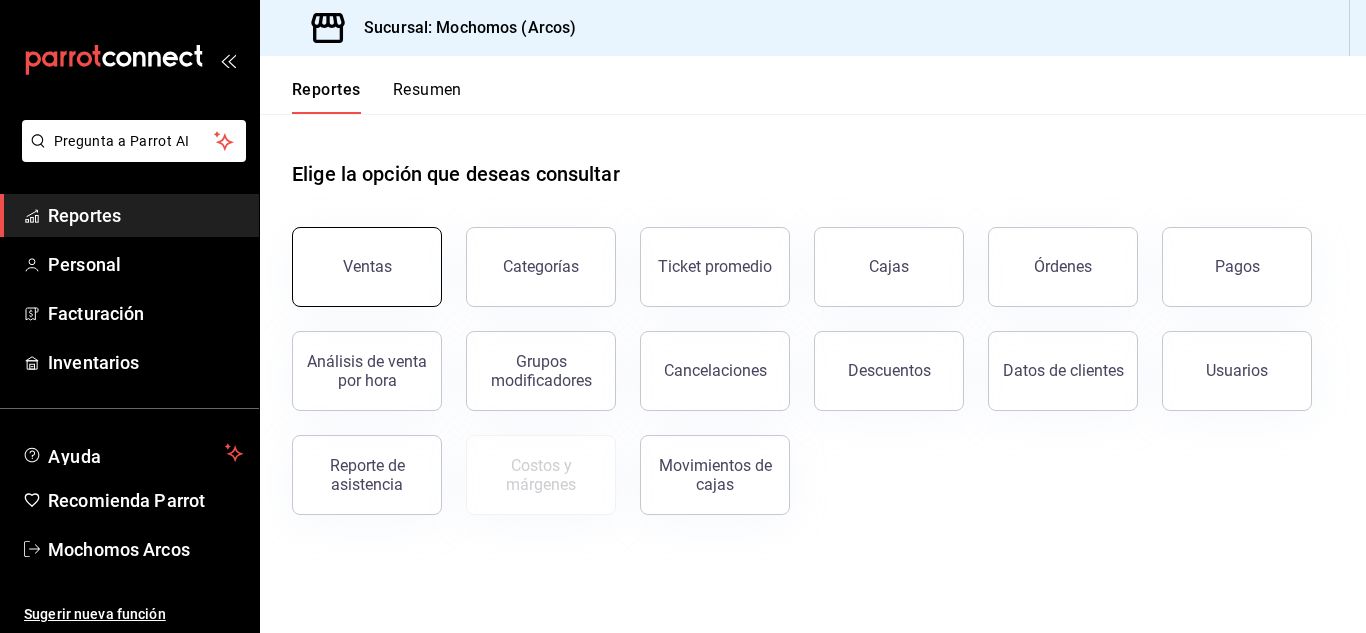 click on "Ventas" at bounding box center [367, 266] 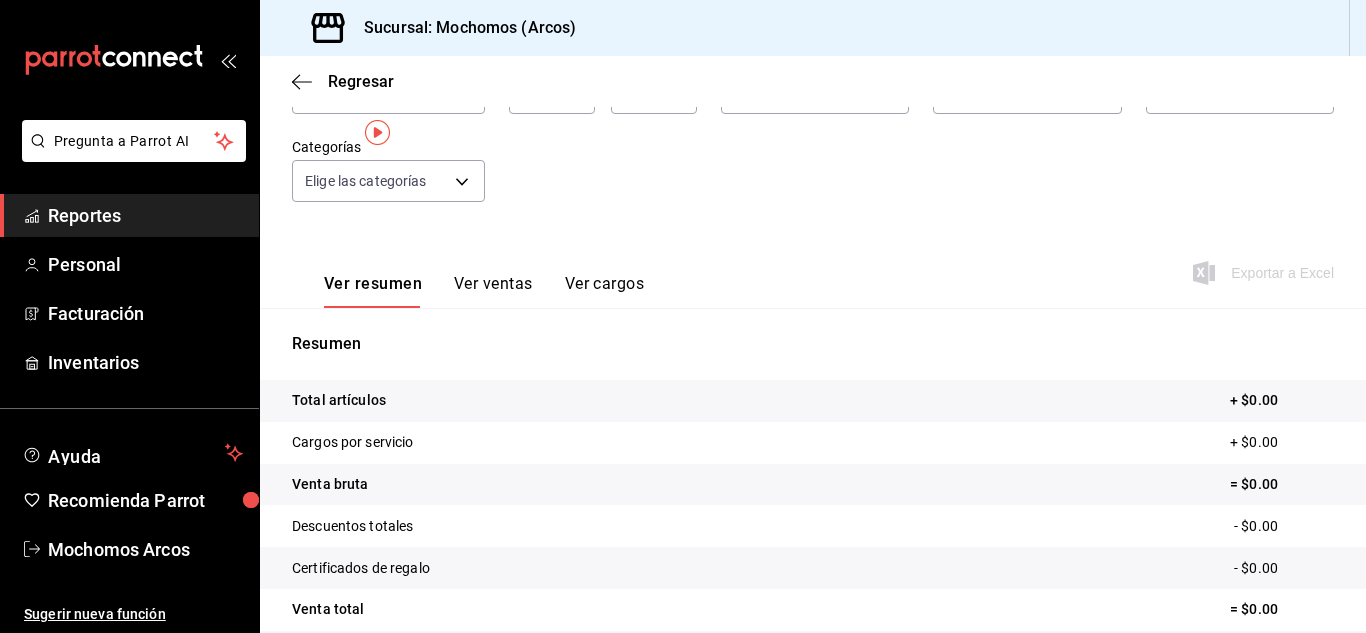 scroll, scrollTop: 0, scrollLeft: 0, axis: both 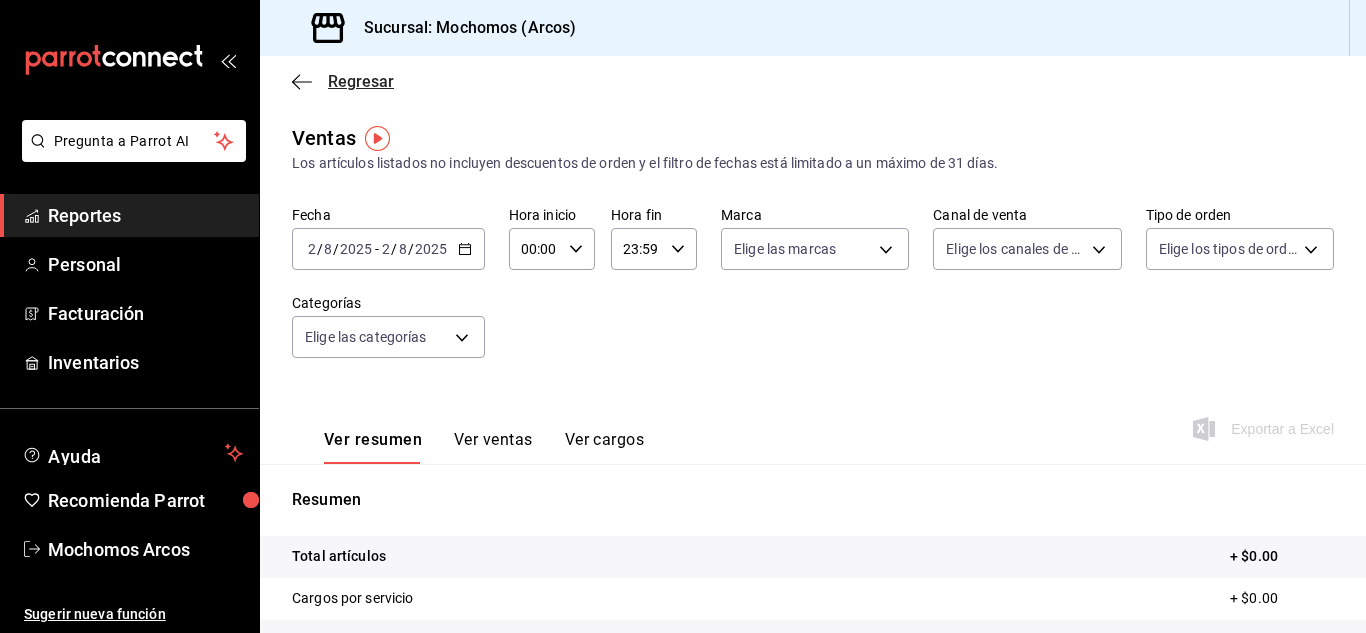 click 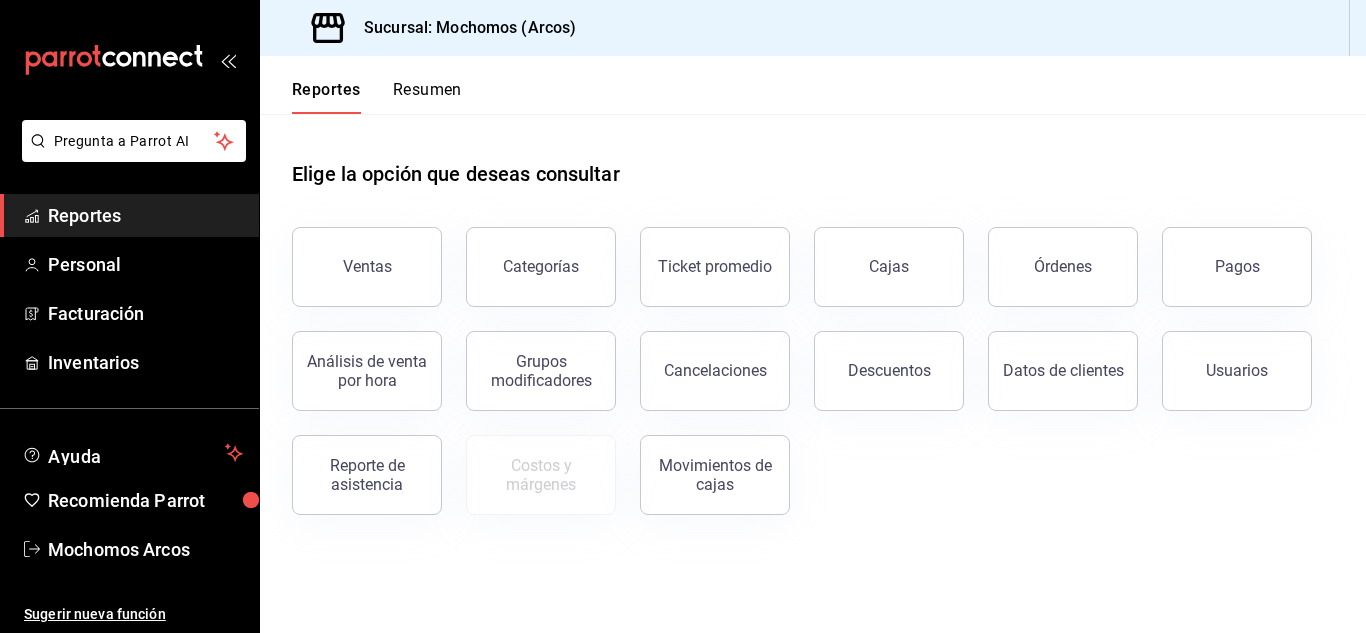 click at bounding box center (129, 60) 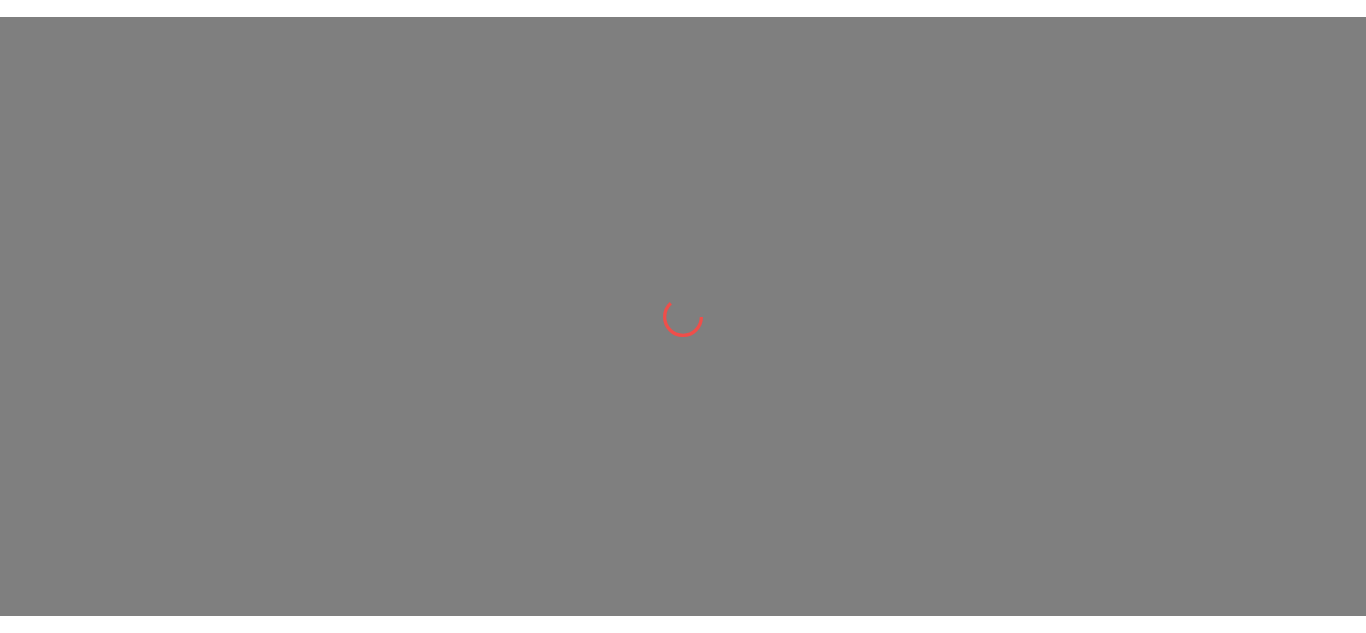scroll, scrollTop: 0, scrollLeft: 0, axis: both 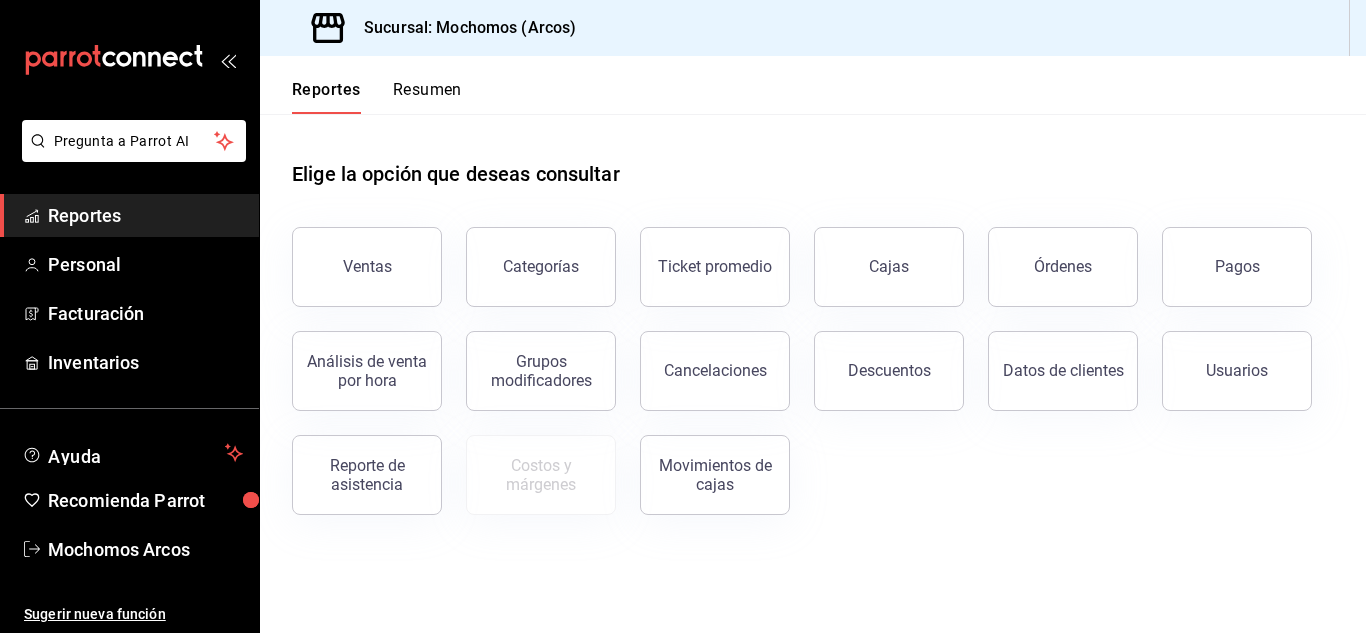 drag, startPoint x: 1336, startPoint y: 1, endPoint x: 637, endPoint y: 136, distance: 711.9171 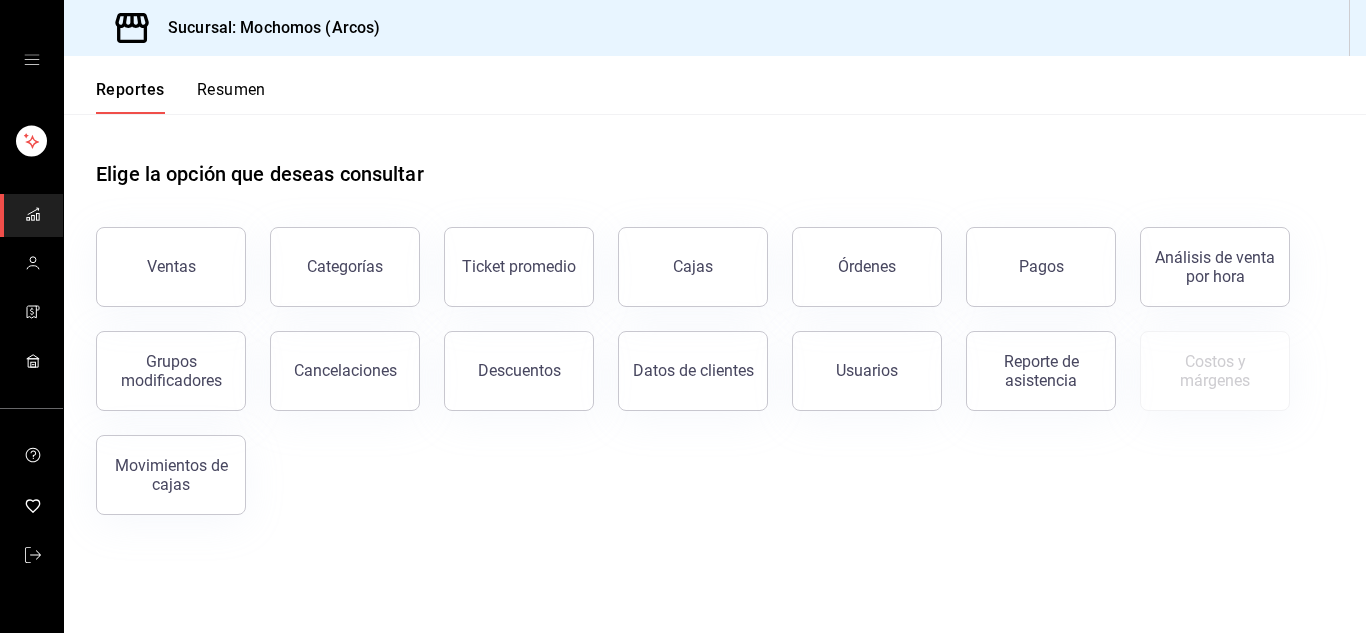 click on "Resumen" at bounding box center [231, 97] 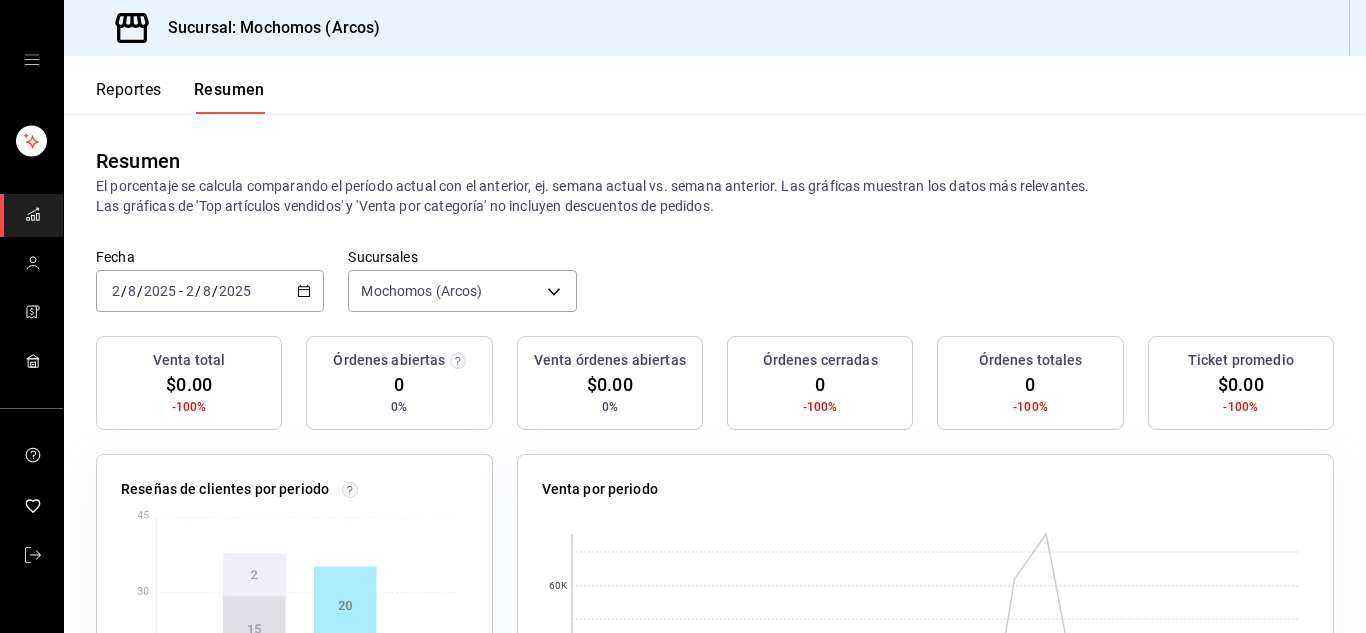 click on "Reportes" at bounding box center [129, 97] 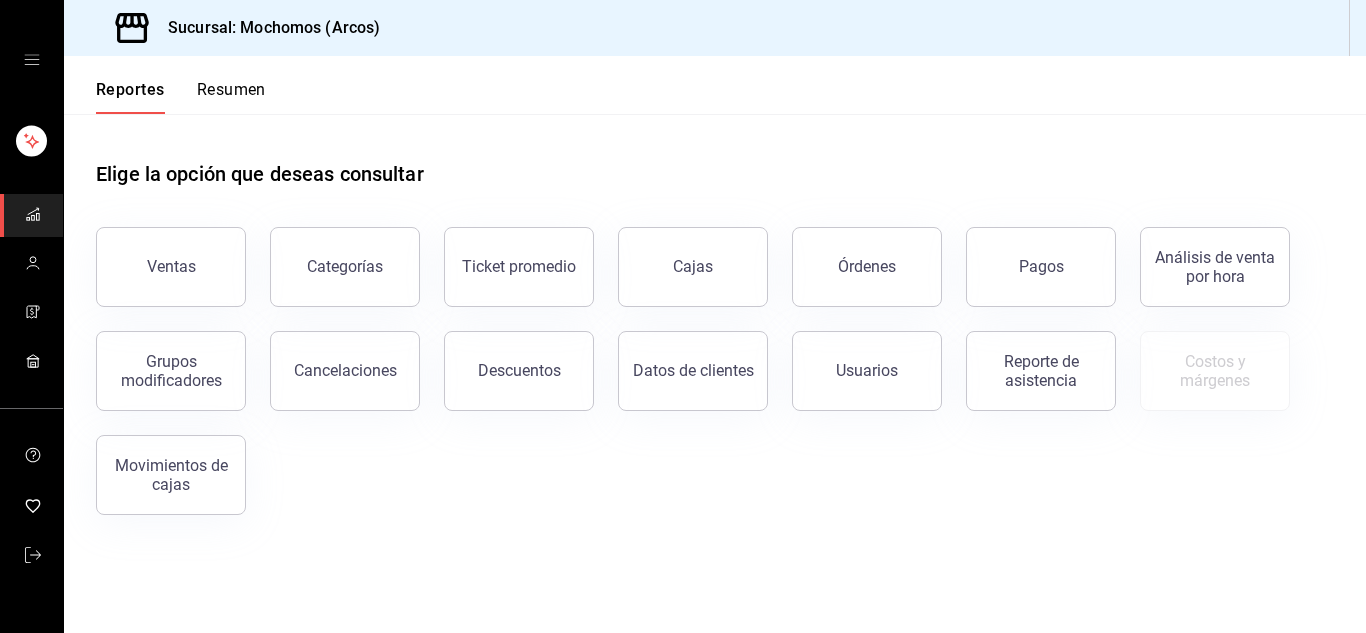 click at bounding box center (31, 60) 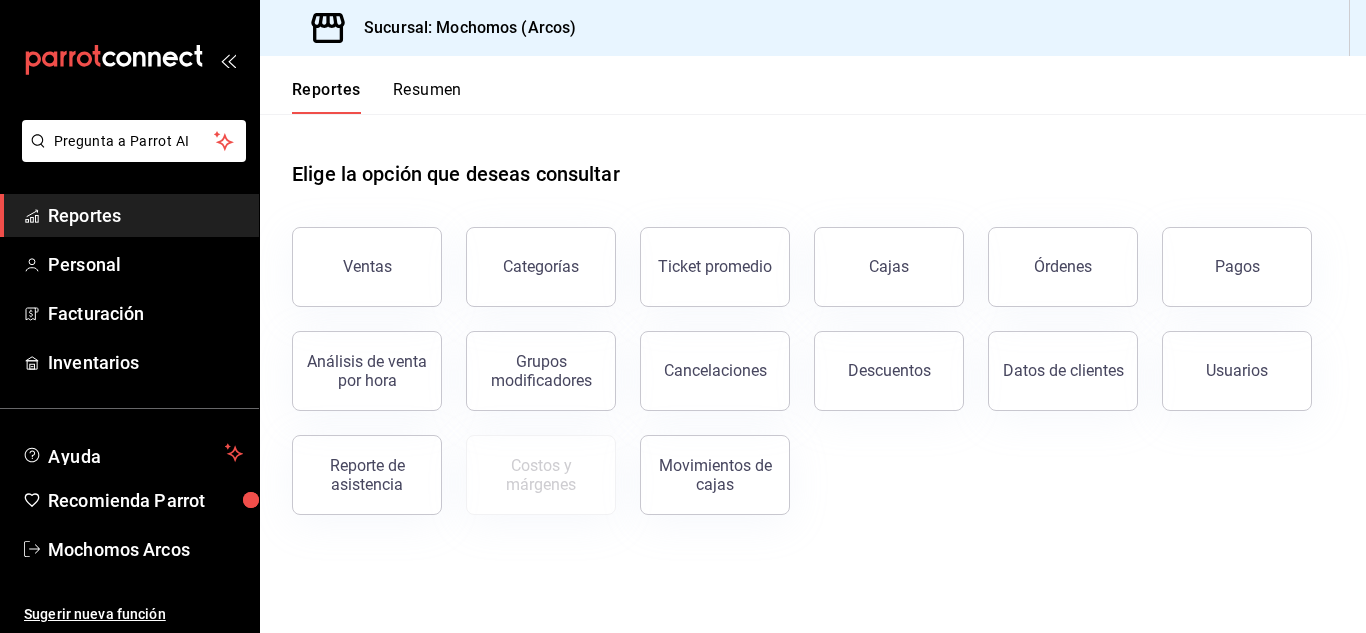click at bounding box center [129, 60] 